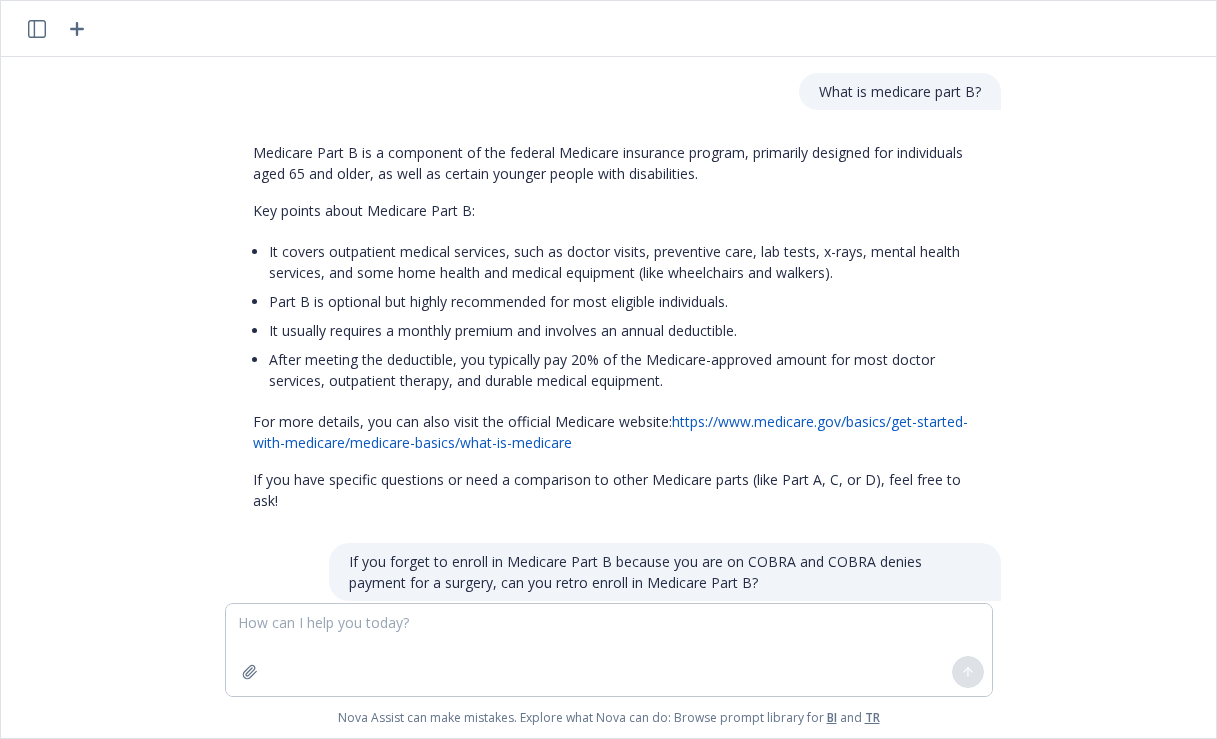 scroll, scrollTop: 0, scrollLeft: 0, axis: both 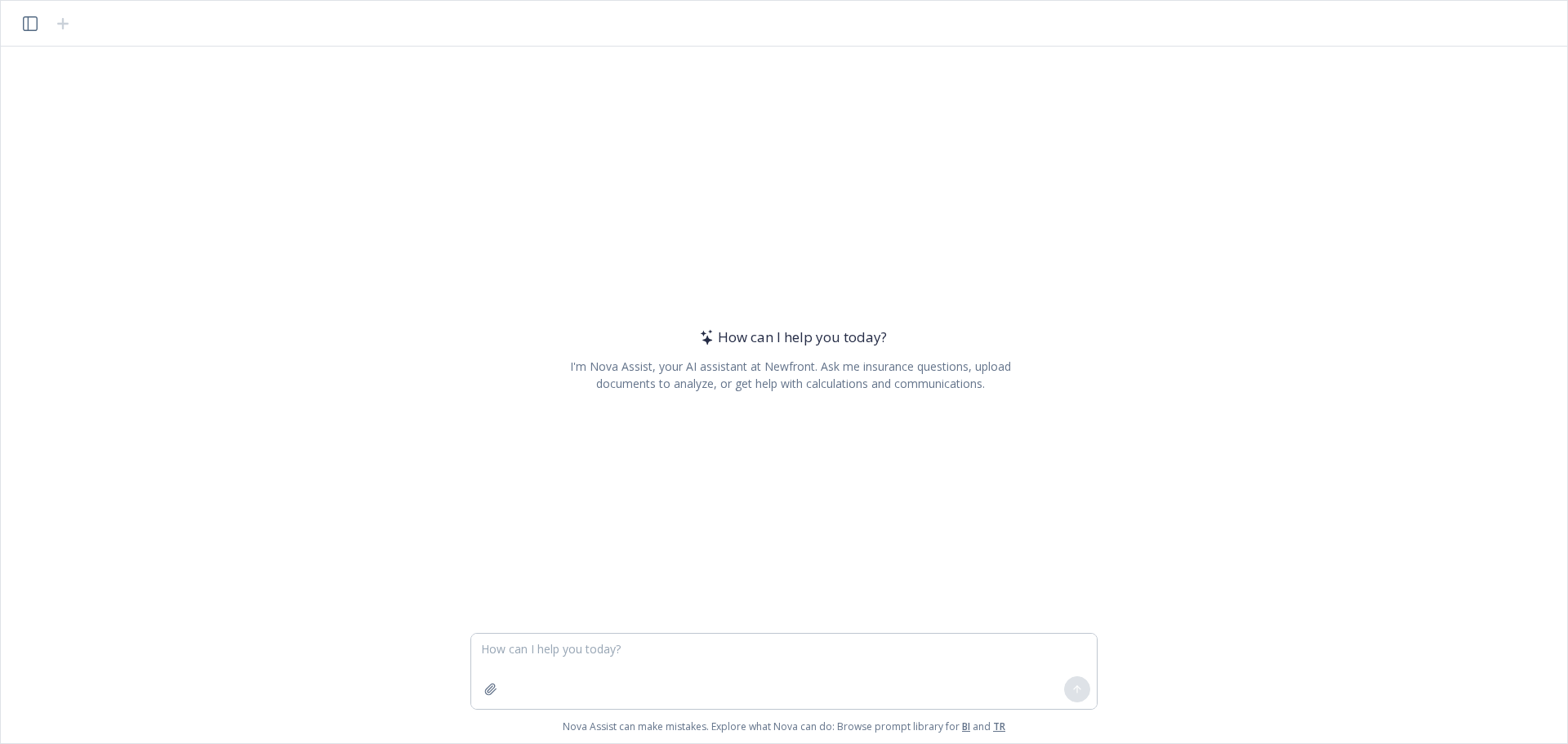 click at bounding box center (784, 671) 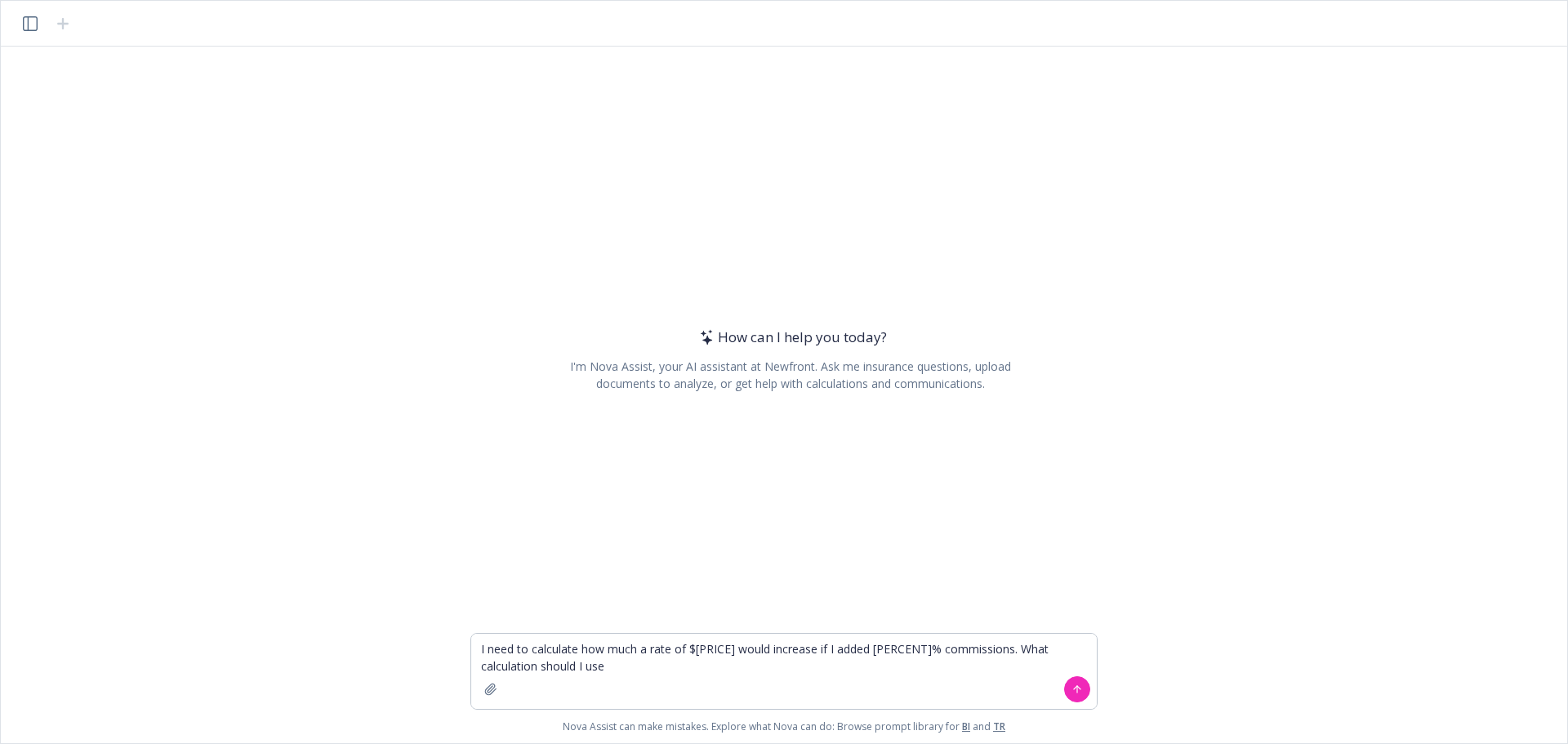 type on "I need to calculate how much a rate of $[PRICE] would increase if I added [PERCENT]% commissions. What calculation should I use?" 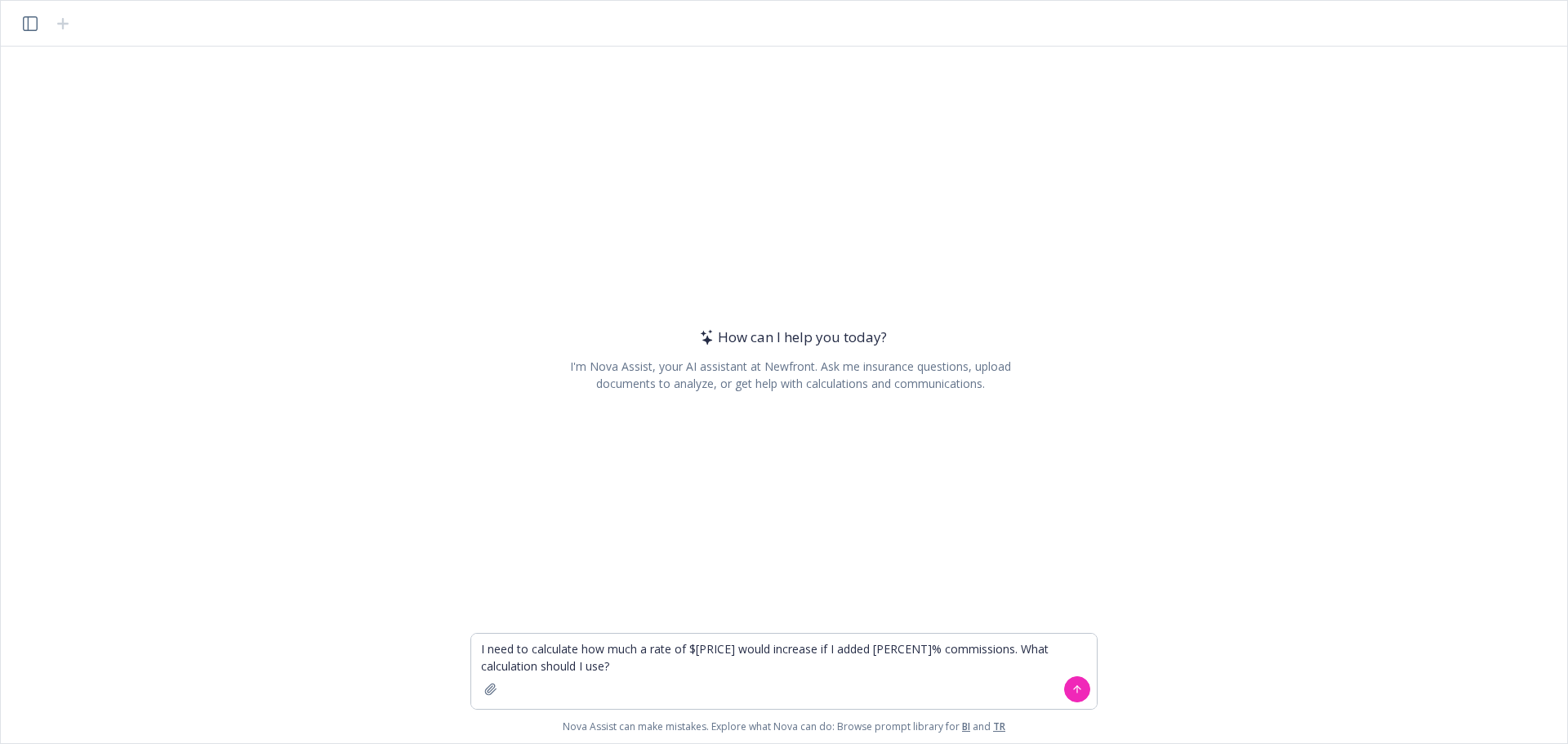 type 